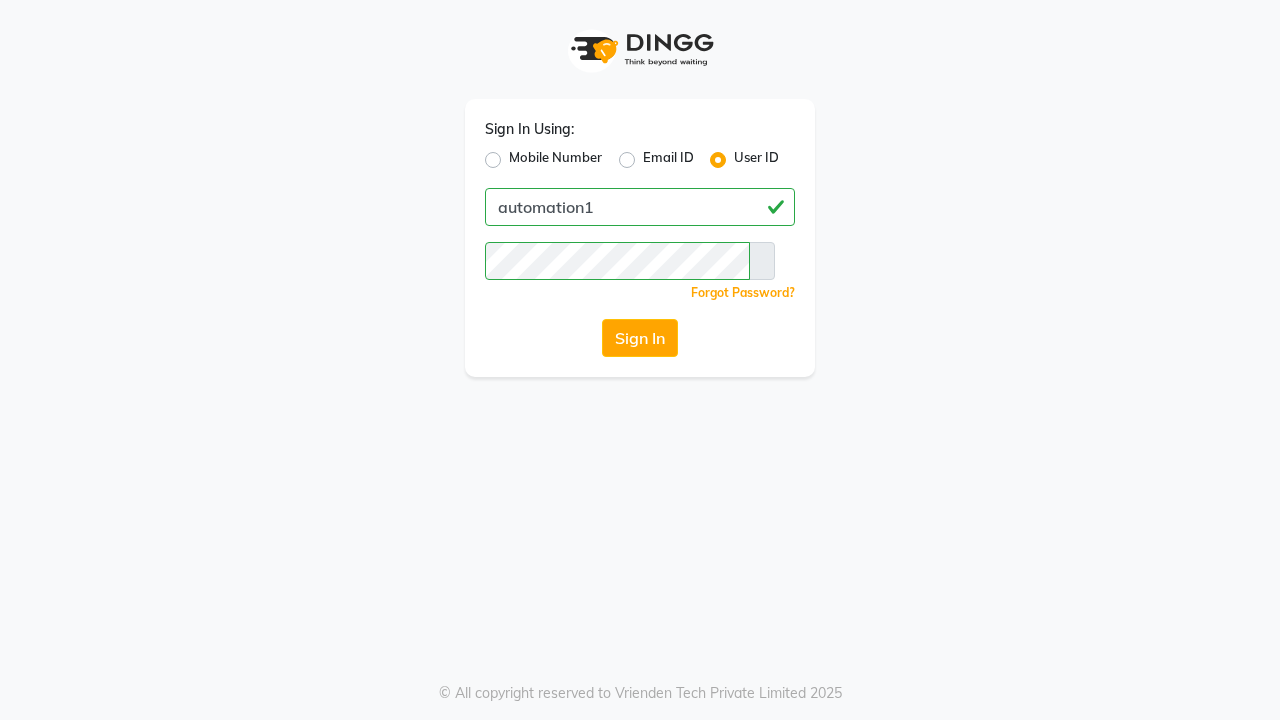 scroll, scrollTop: 0, scrollLeft: 0, axis: both 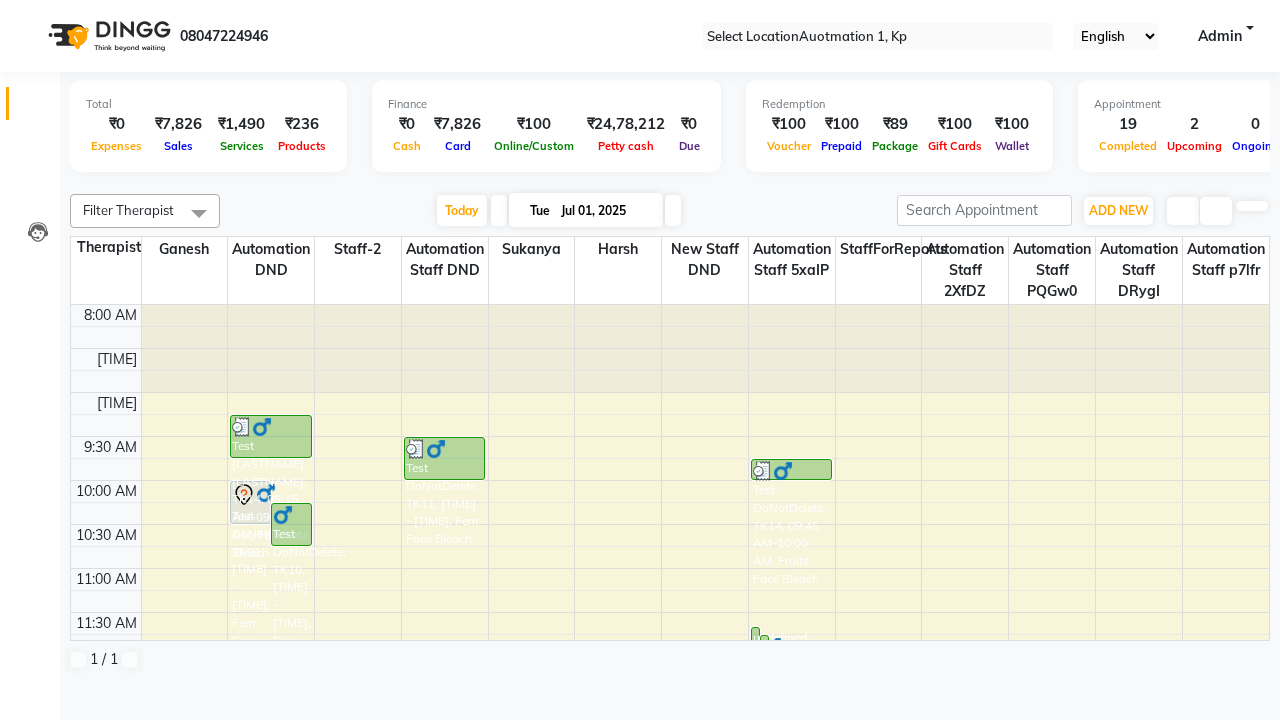 click at bounding box center (31, 8) 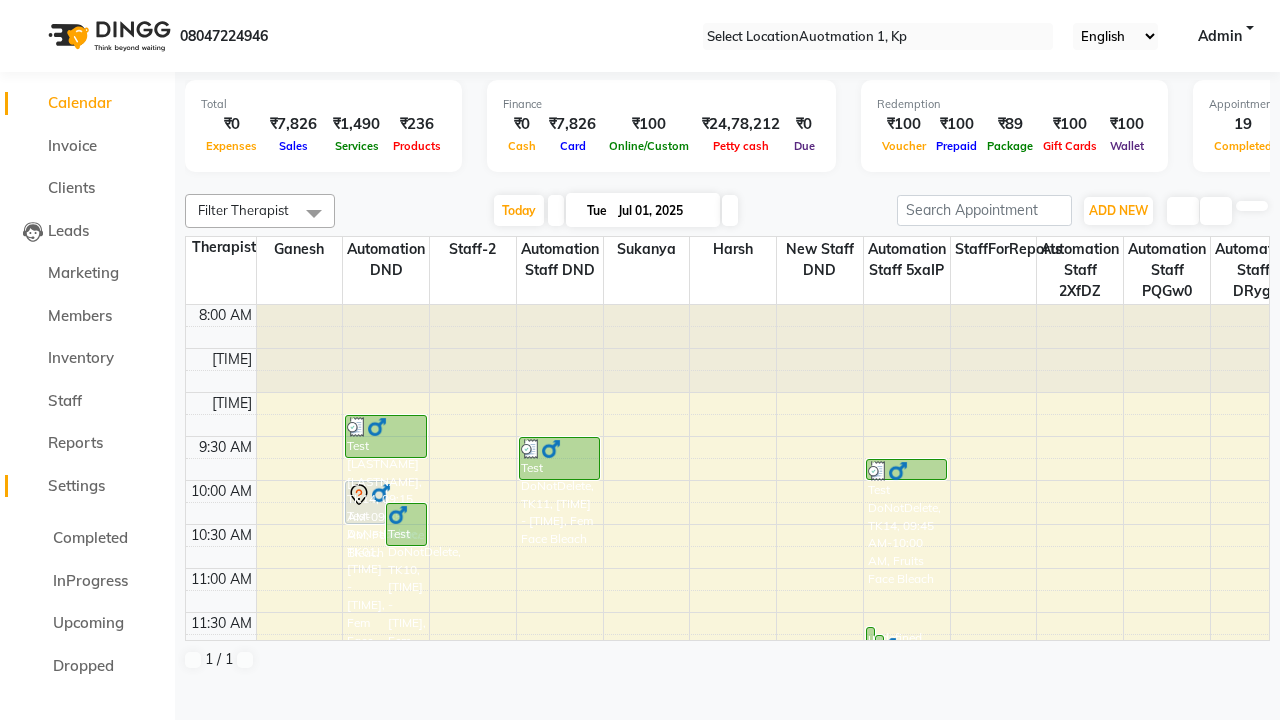 click on "Settings" at bounding box center [76, 485] 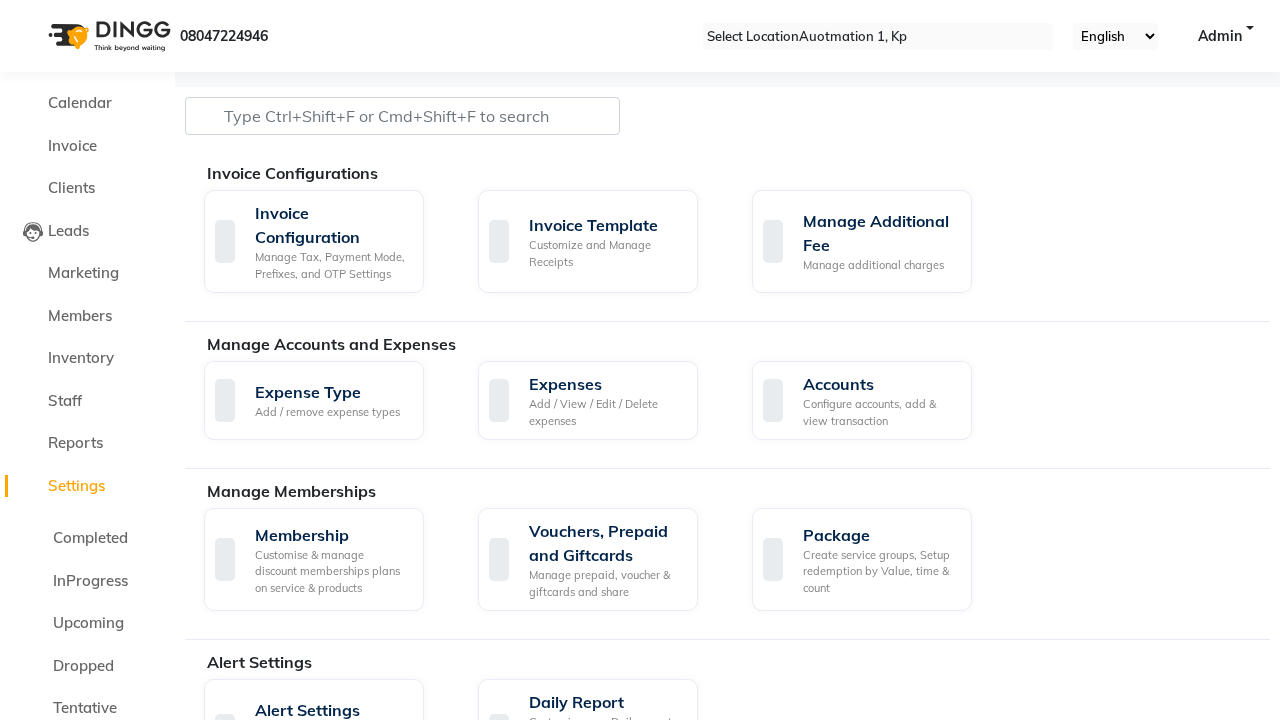 click on "Manage Product code" at bounding box center [605, 1125] 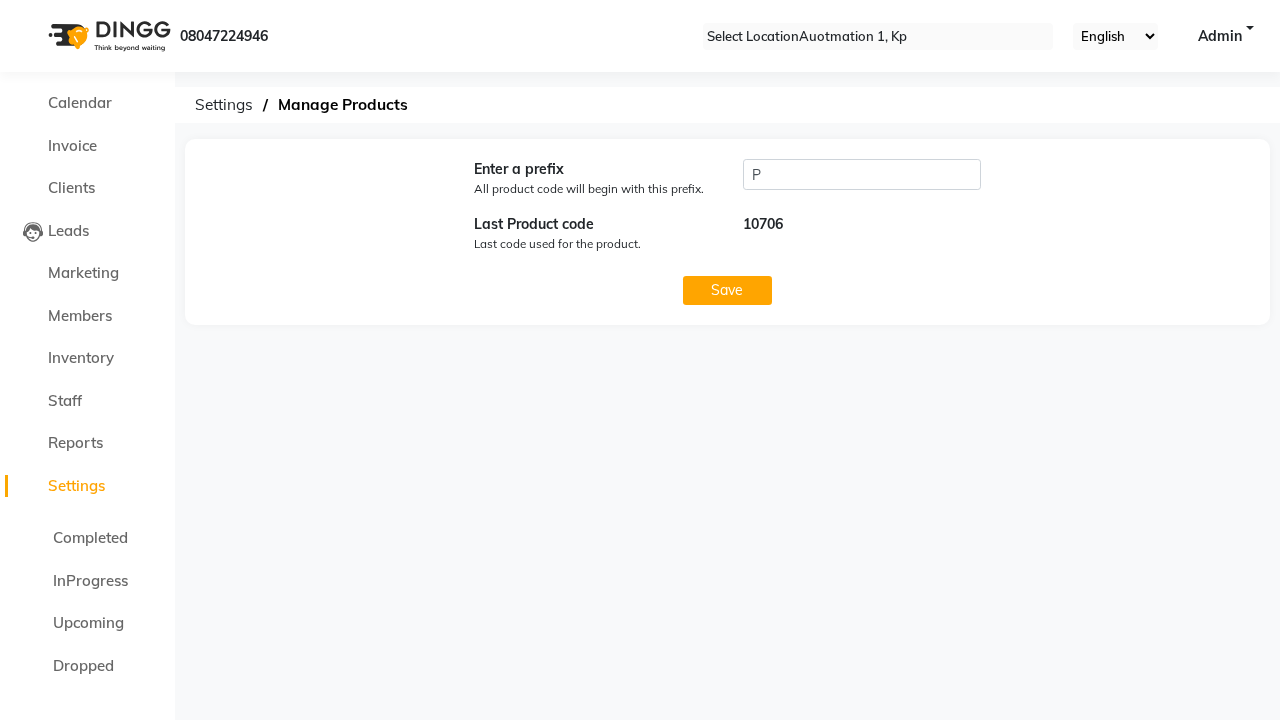 click at bounding box center [31, 8] 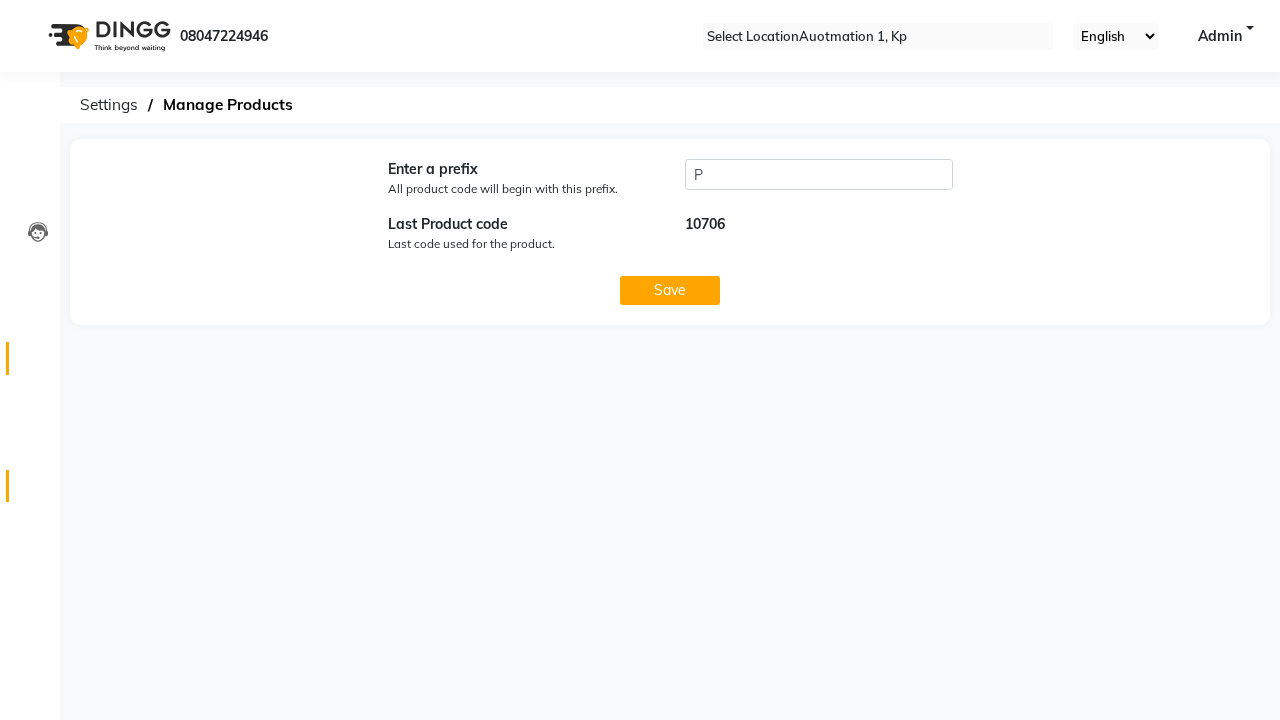 click at bounding box center [38, 363] 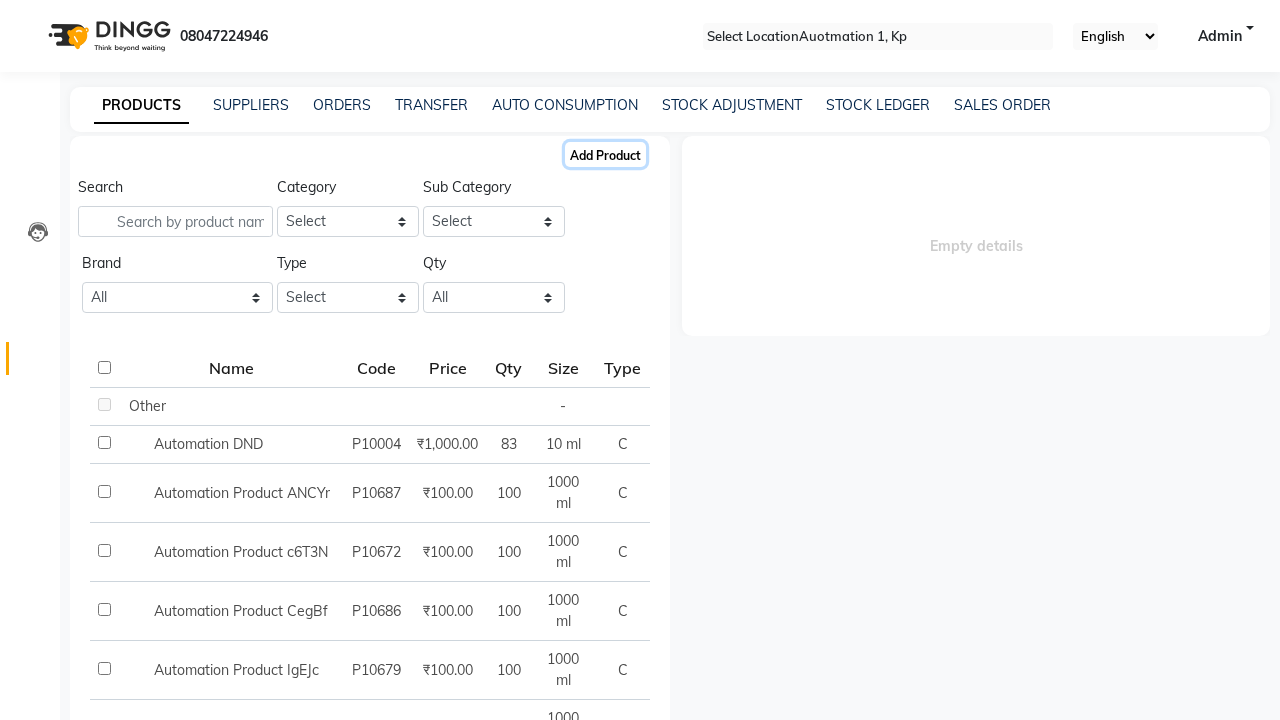 click on "Add Product" at bounding box center [605, 154] 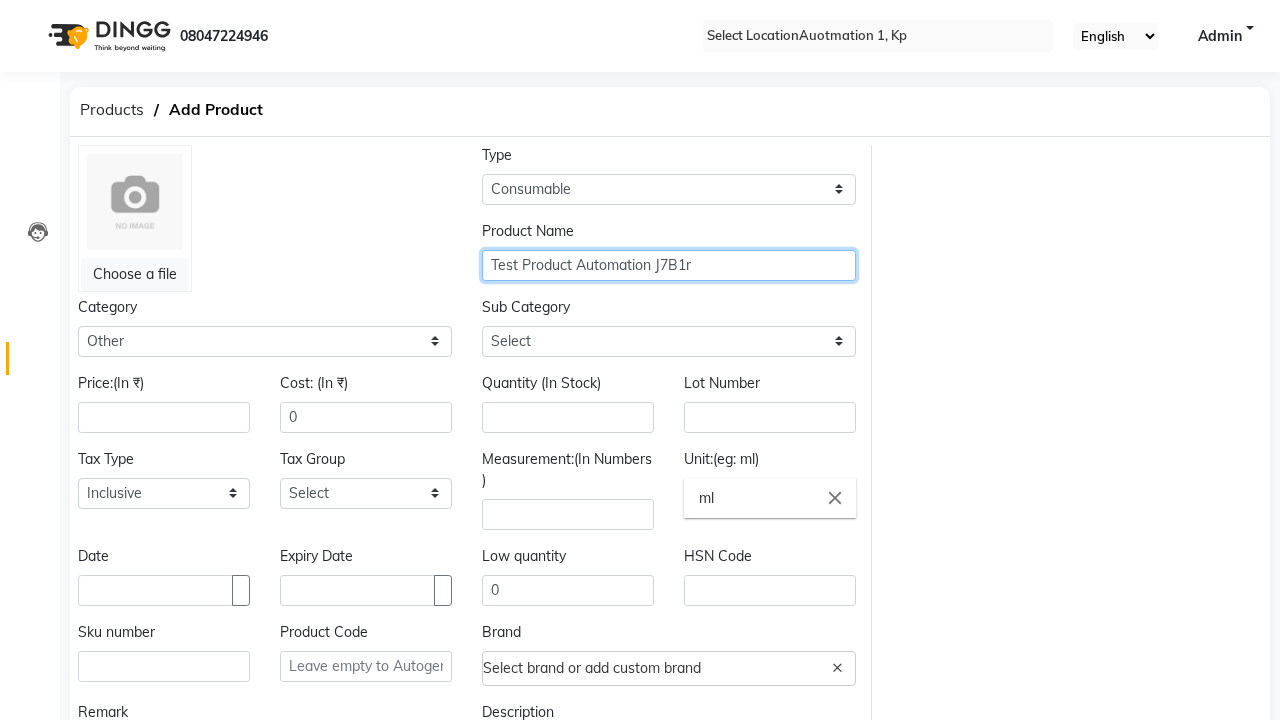 type on "Test Product Automation J7B1r" 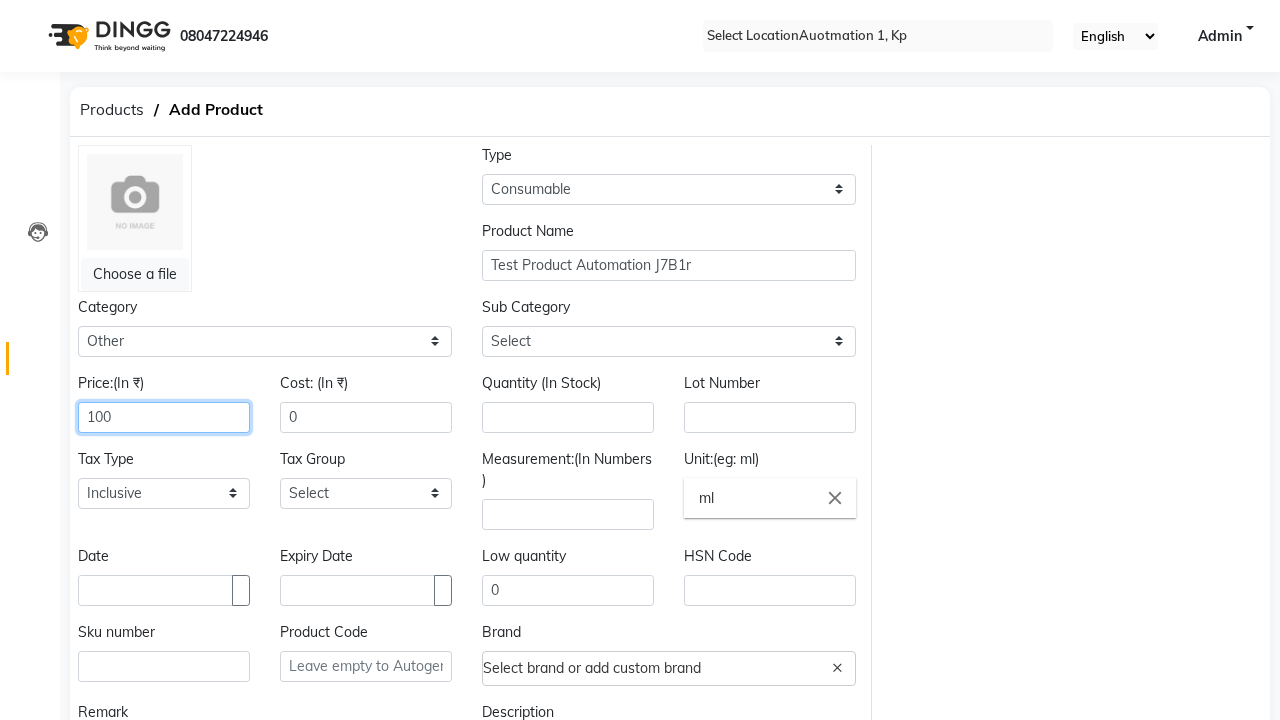 type on "100" 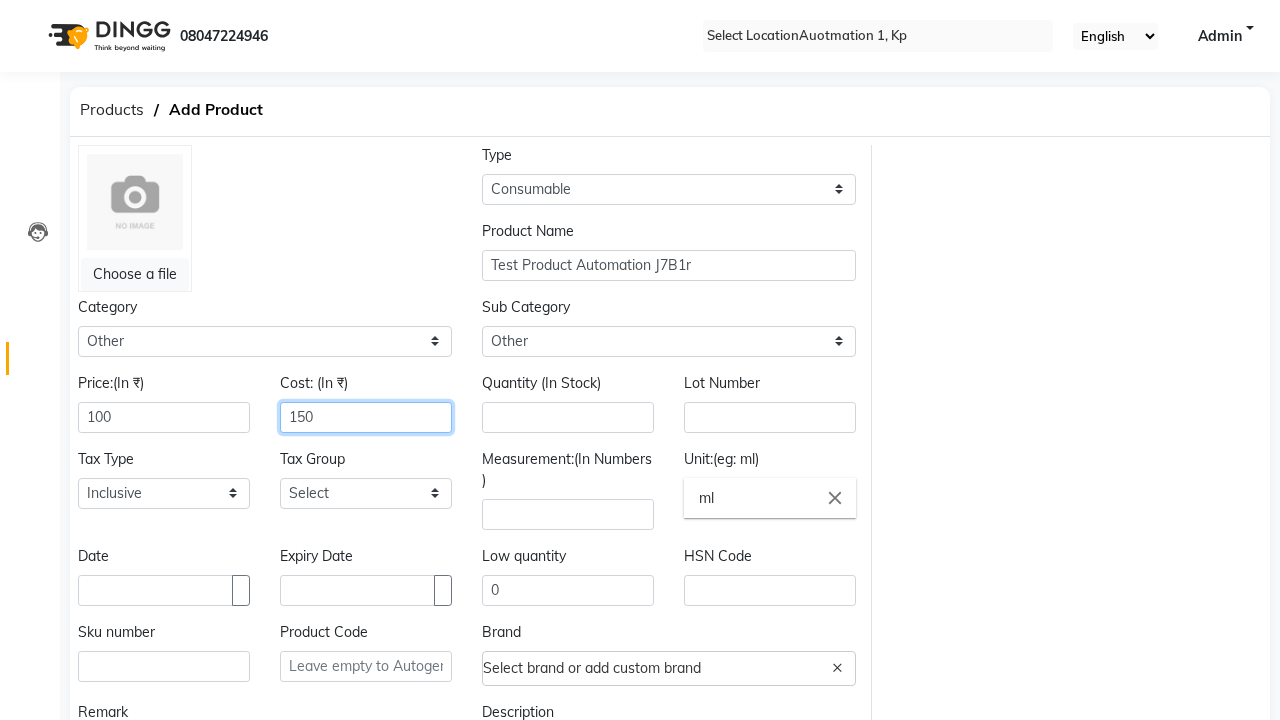 type on "150" 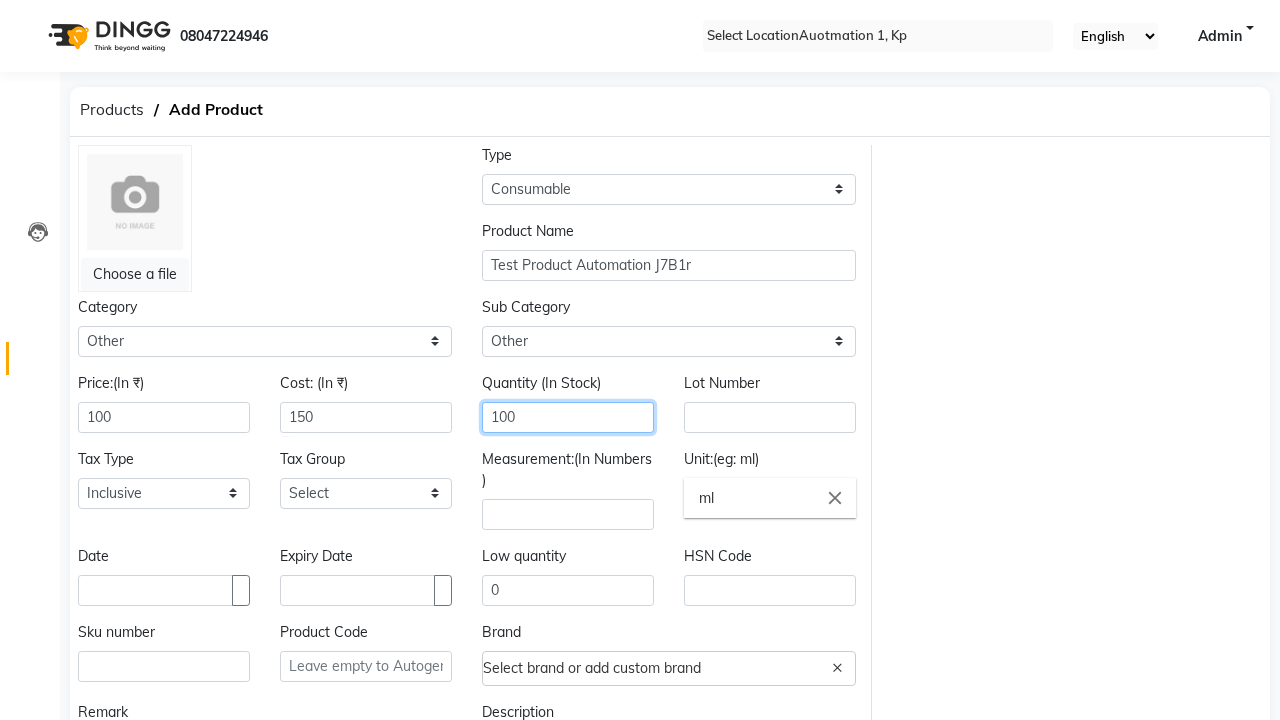 type on "100" 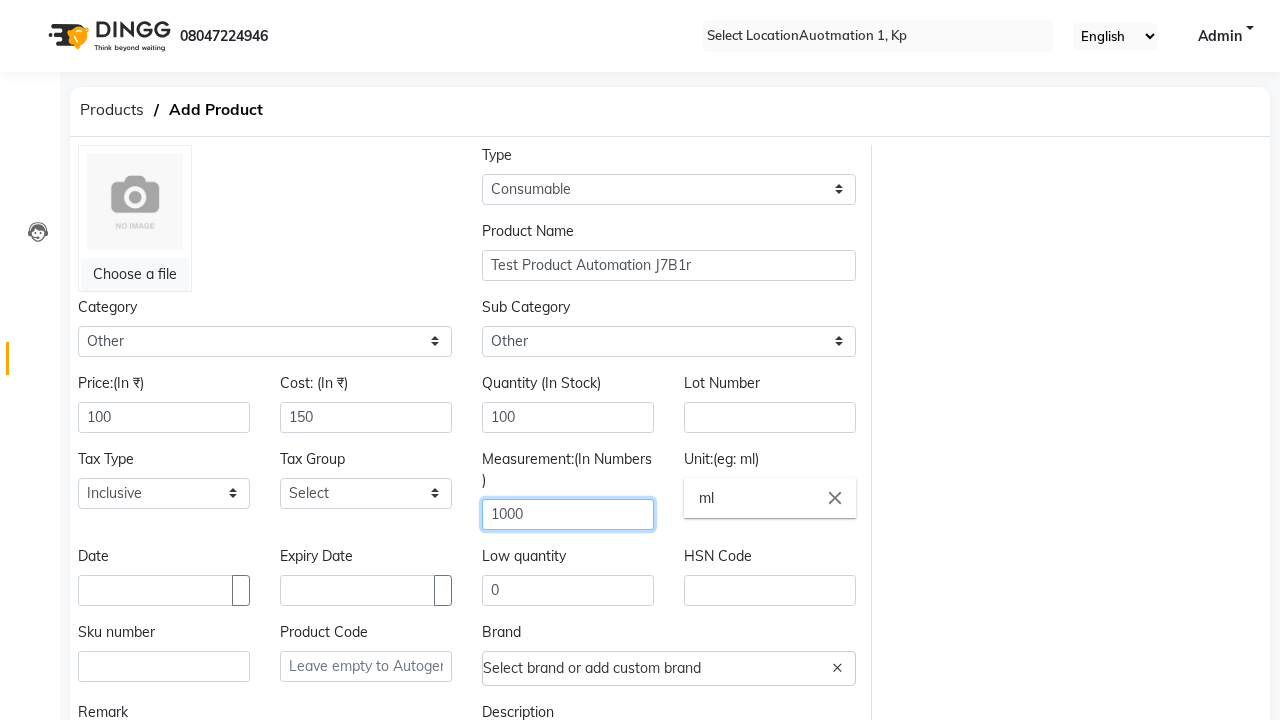type on "1000" 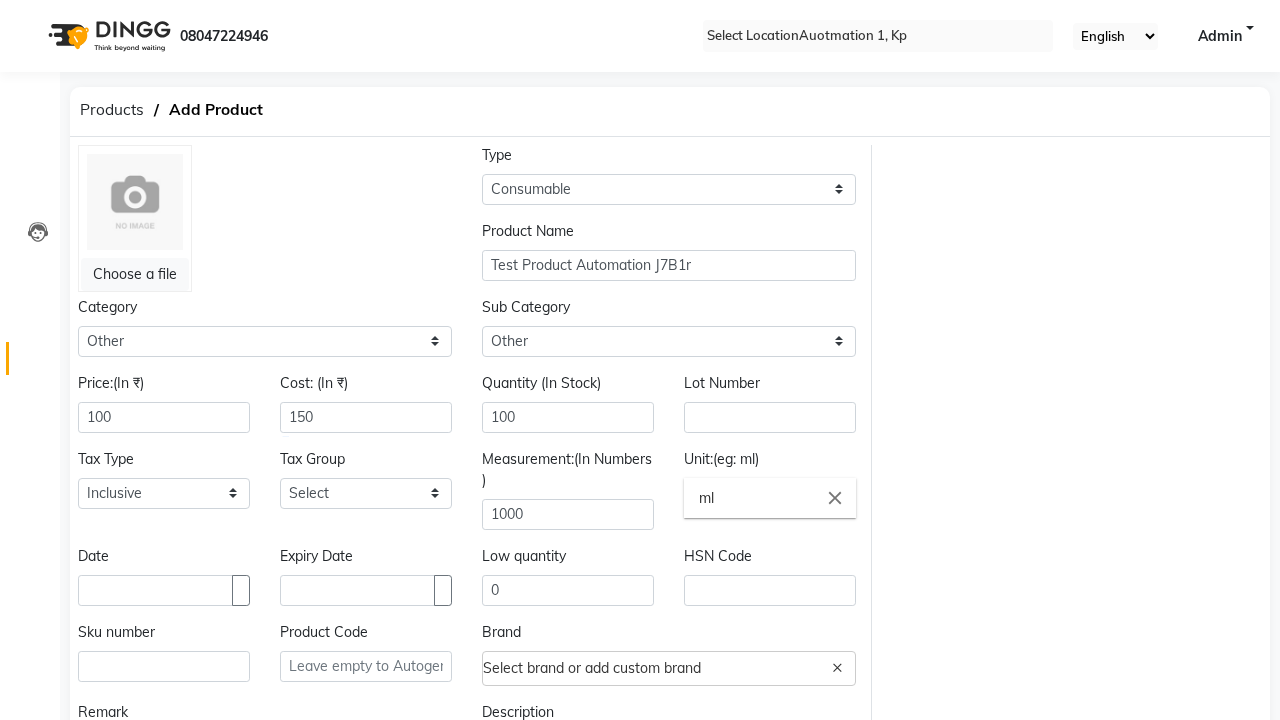 scroll, scrollTop: 16, scrollLeft: 0, axis: vertical 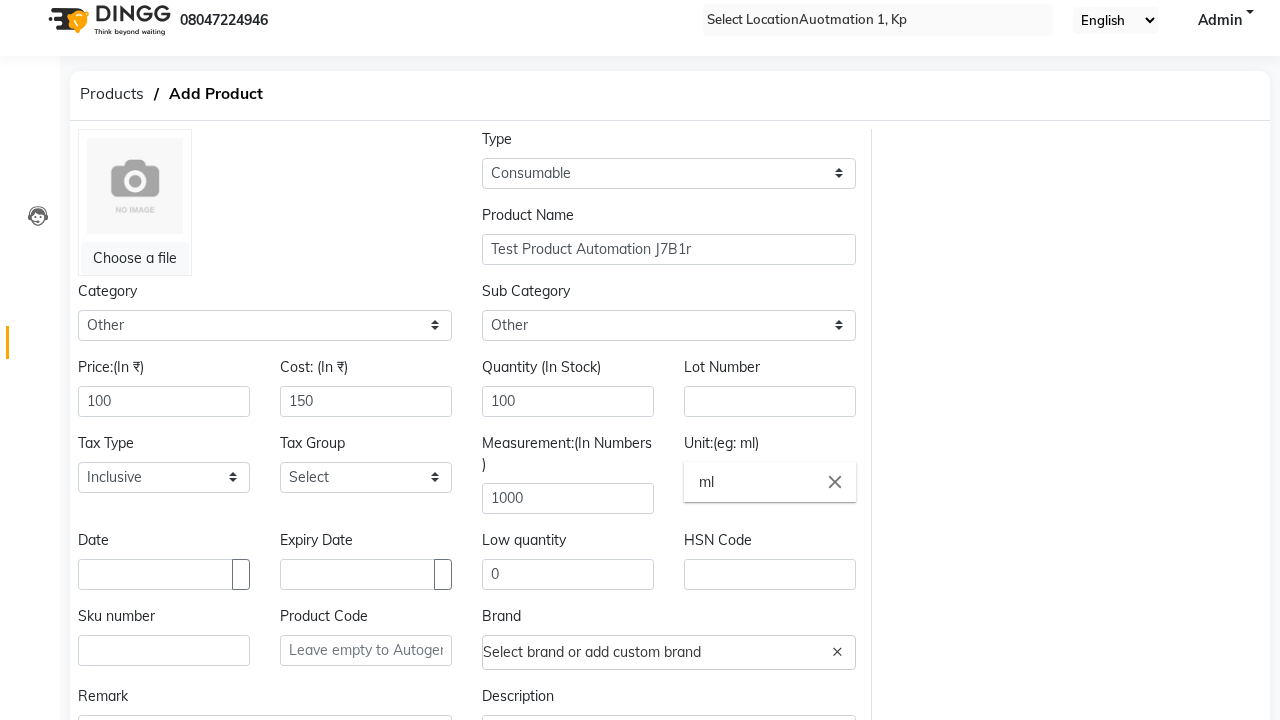 click on "Save" at bounding box center (110, 802) 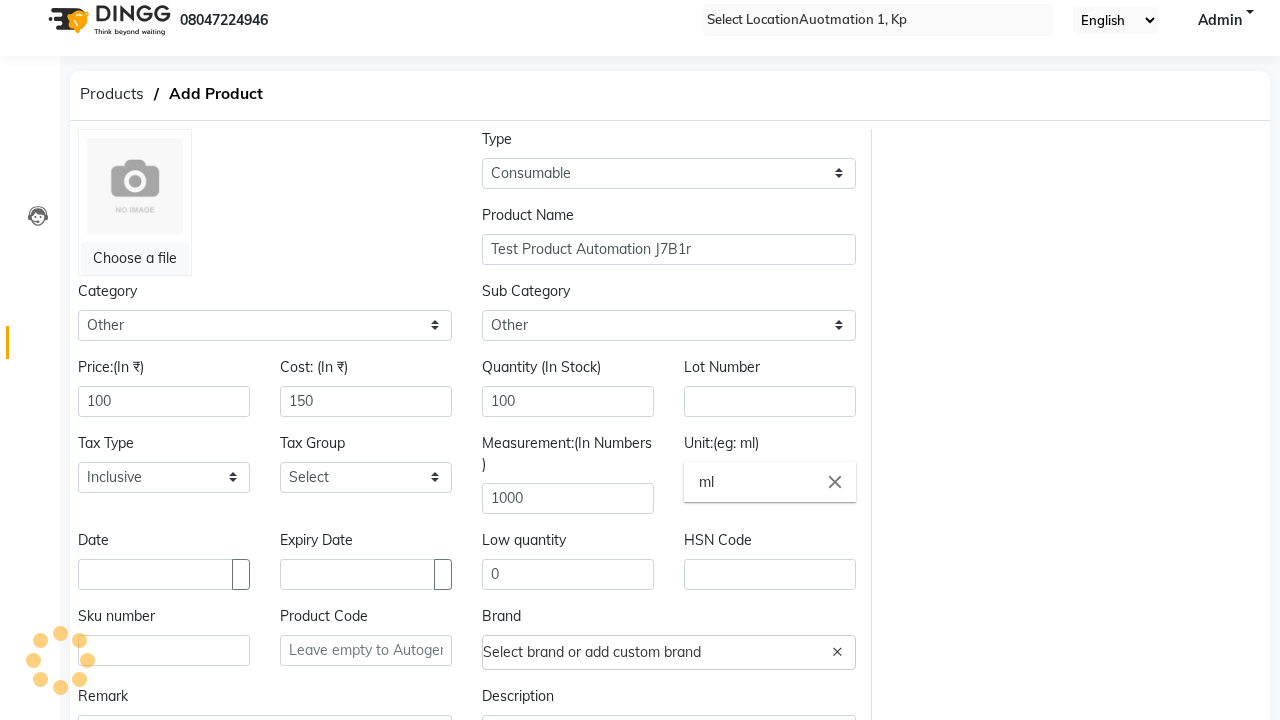scroll, scrollTop: 0, scrollLeft: 0, axis: both 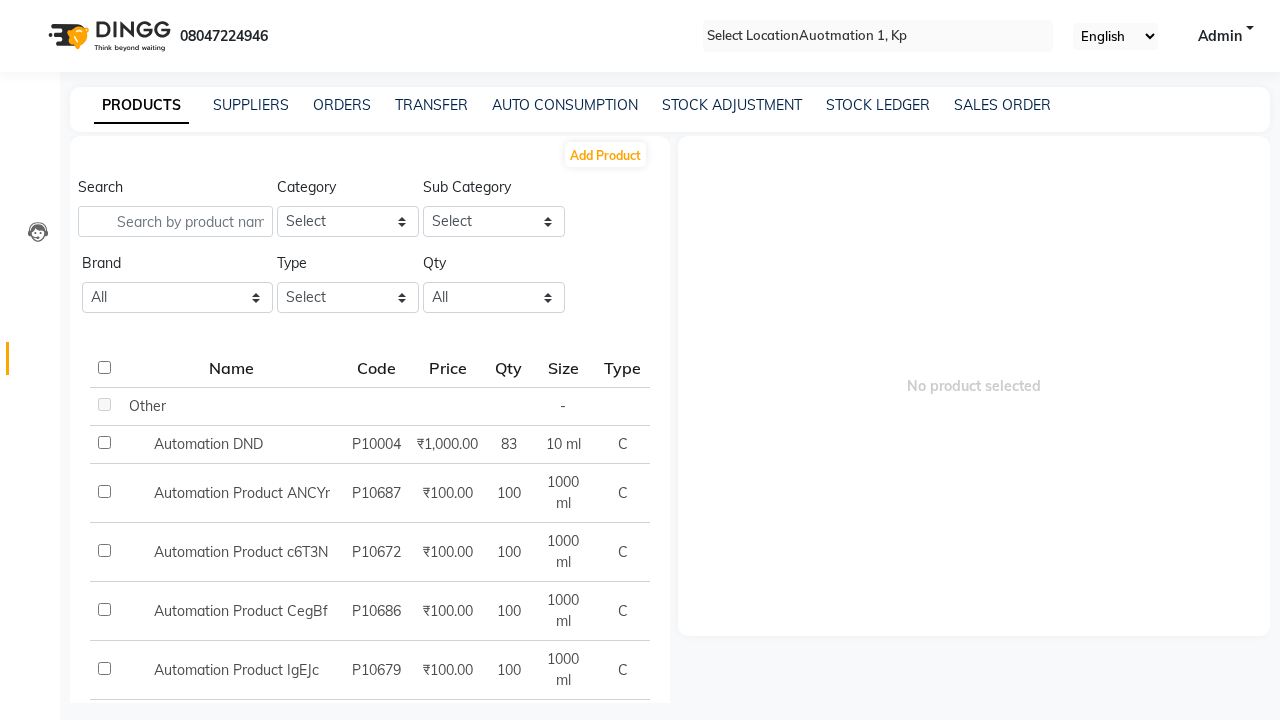 click on "Product added successfully!" at bounding box center [640, 764] 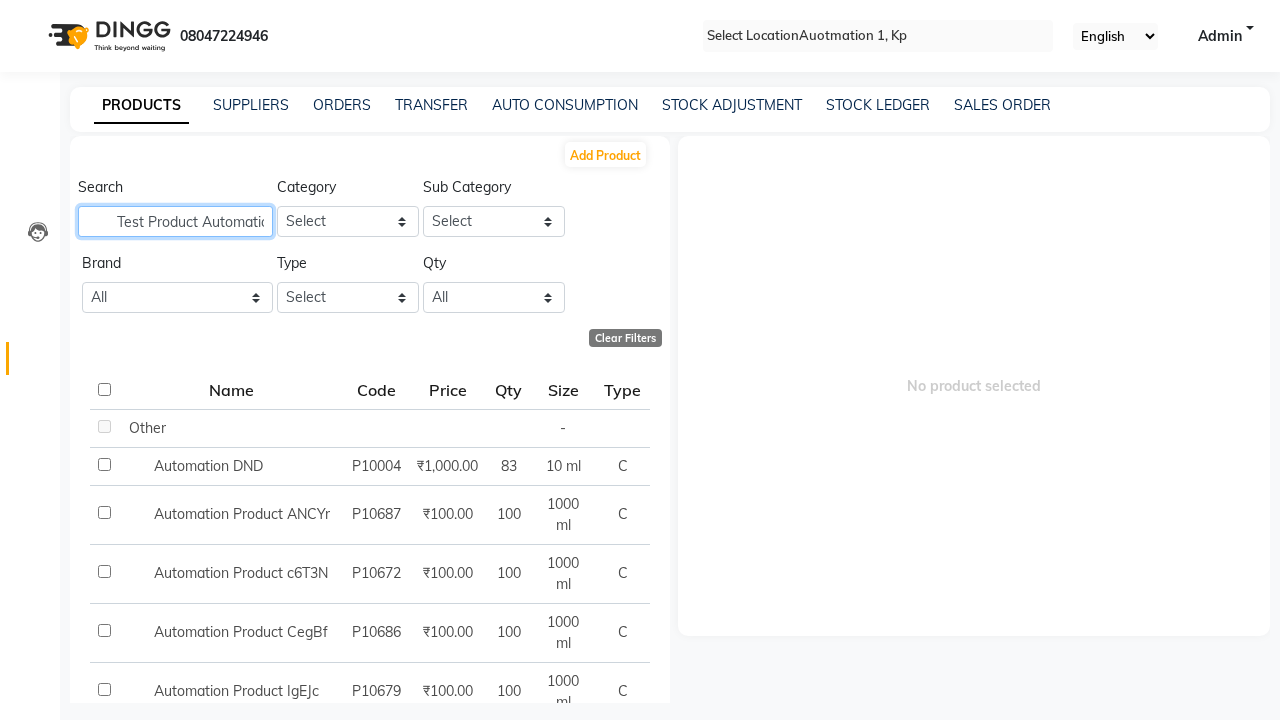 scroll, scrollTop: 0, scrollLeft: 53, axis: horizontal 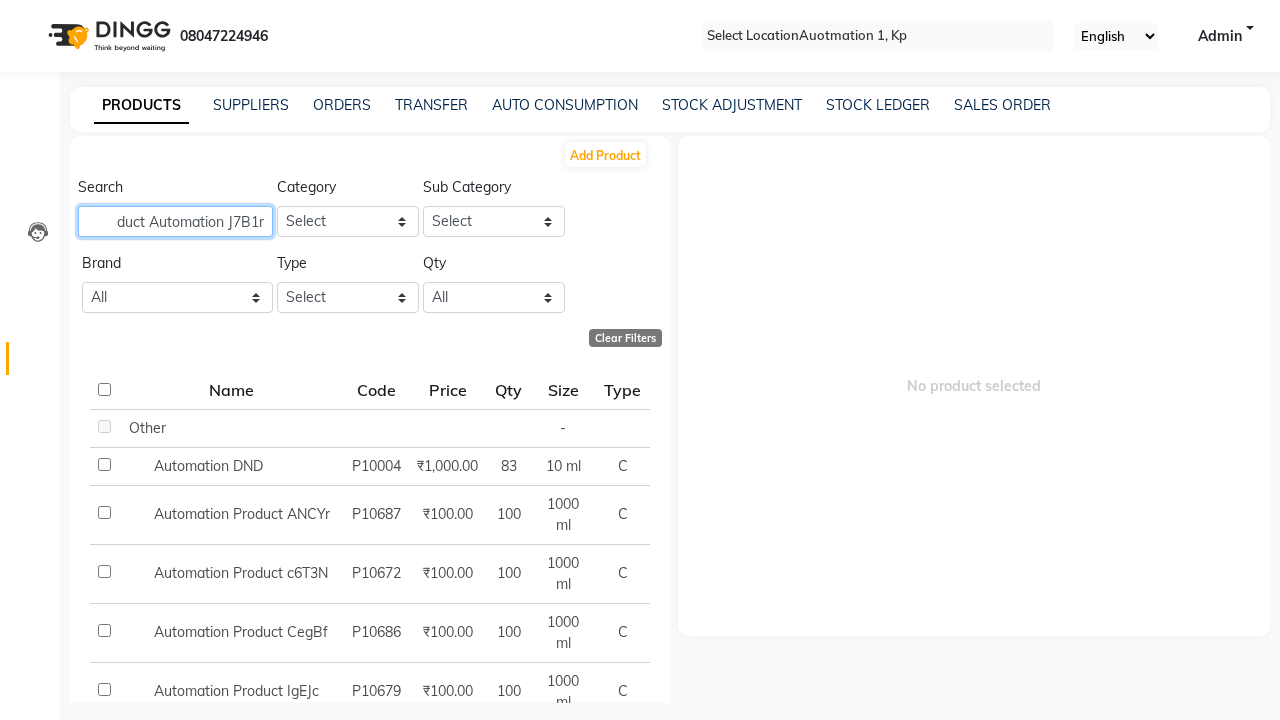 type on "Test Product Automation J7B1r" 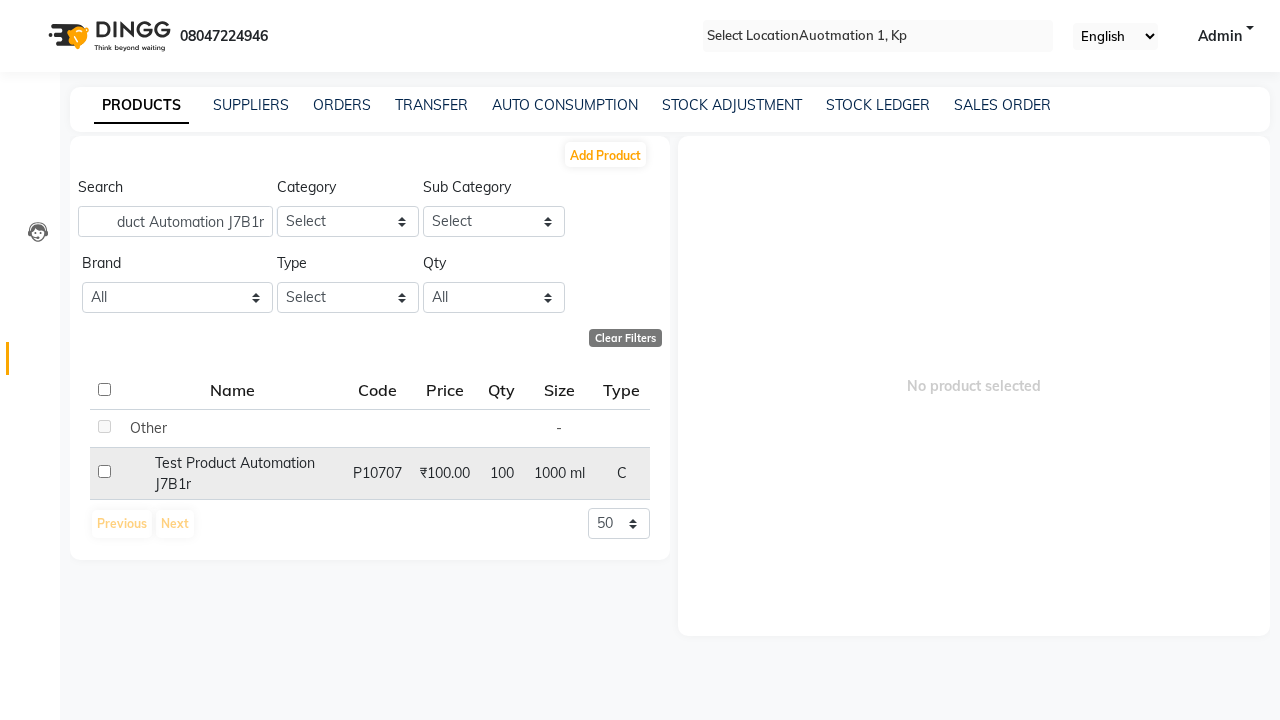 click at bounding box center (104, 426) 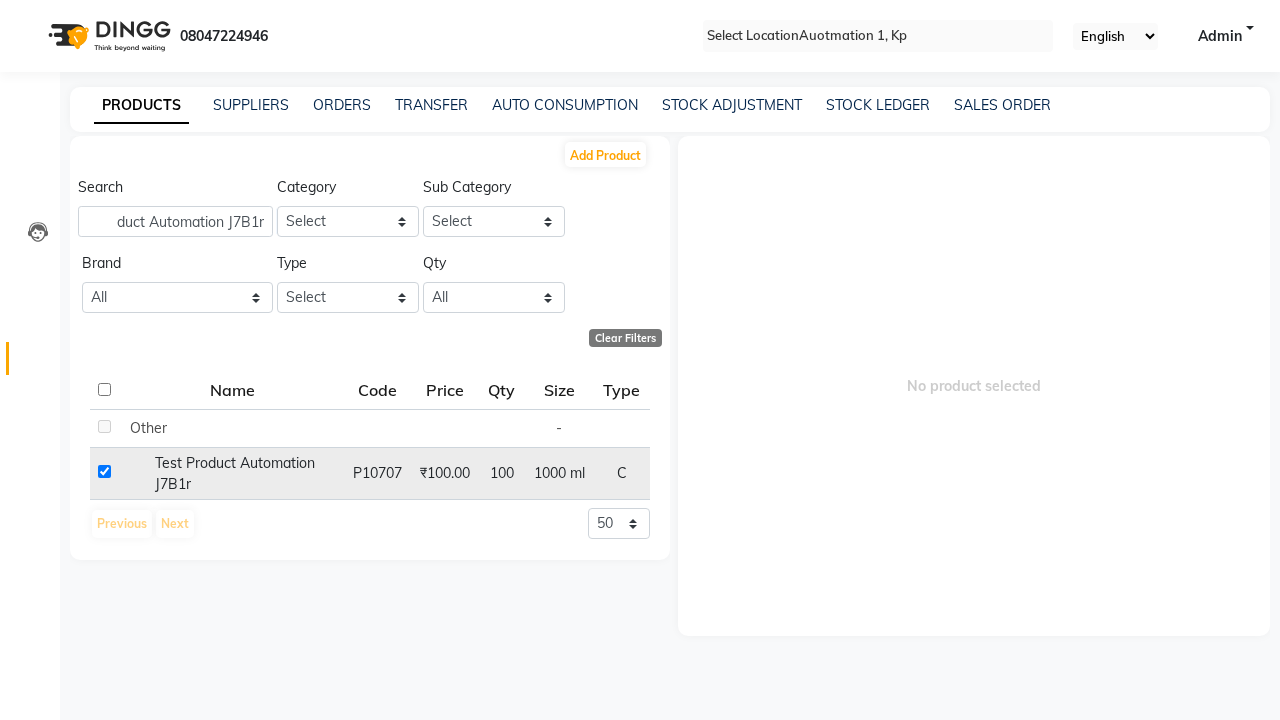 checkbox on "true" 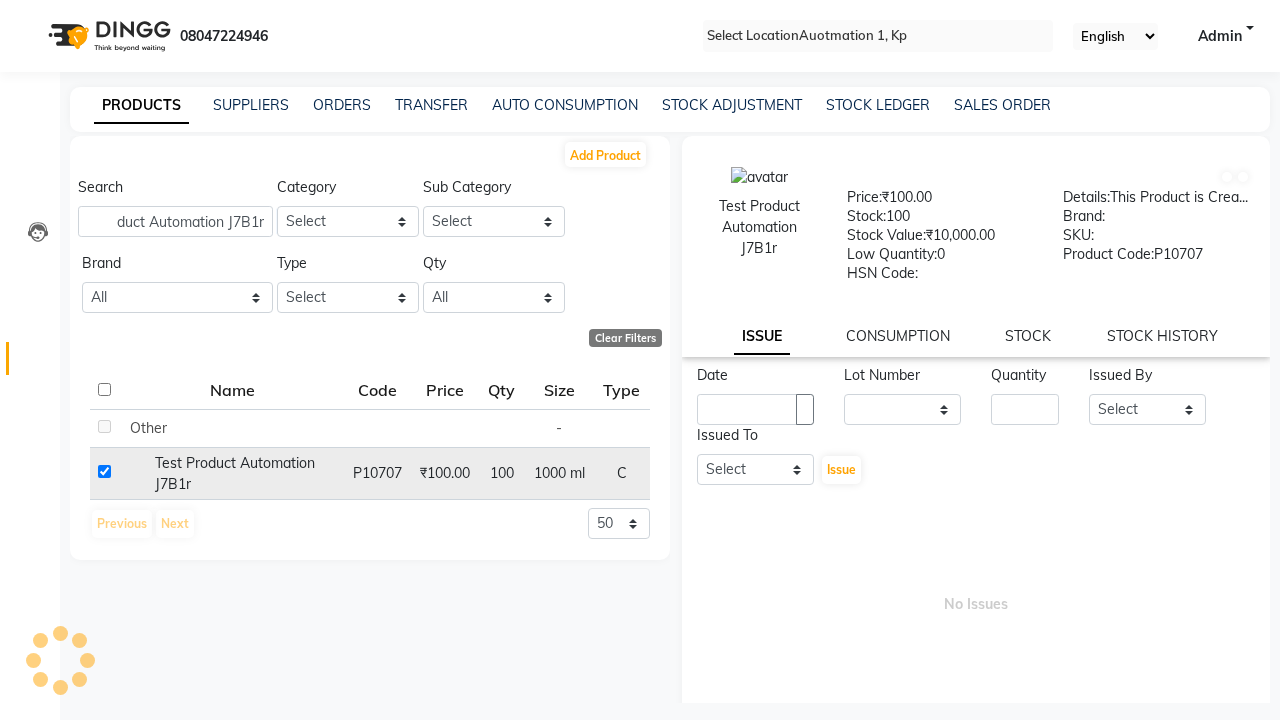 scroll, scrollTop: 0, scrollLeft: 0, axis: both 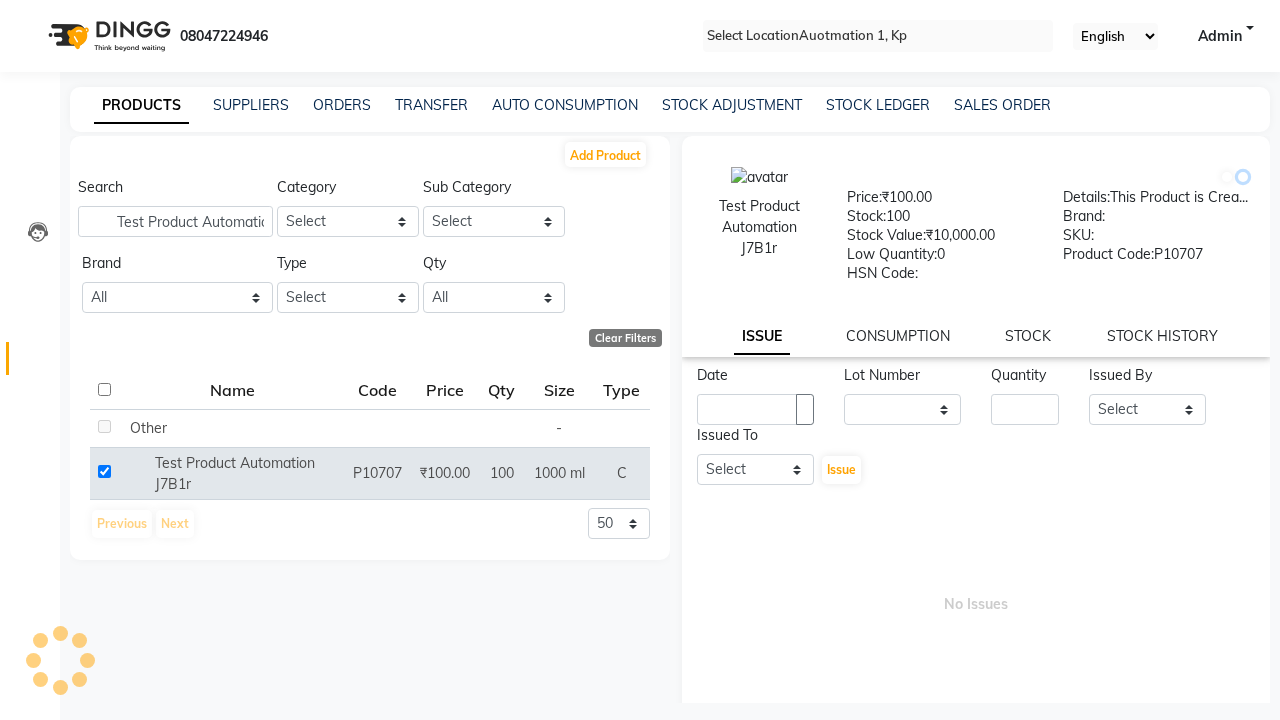 click at bounding box center (1243, 177) 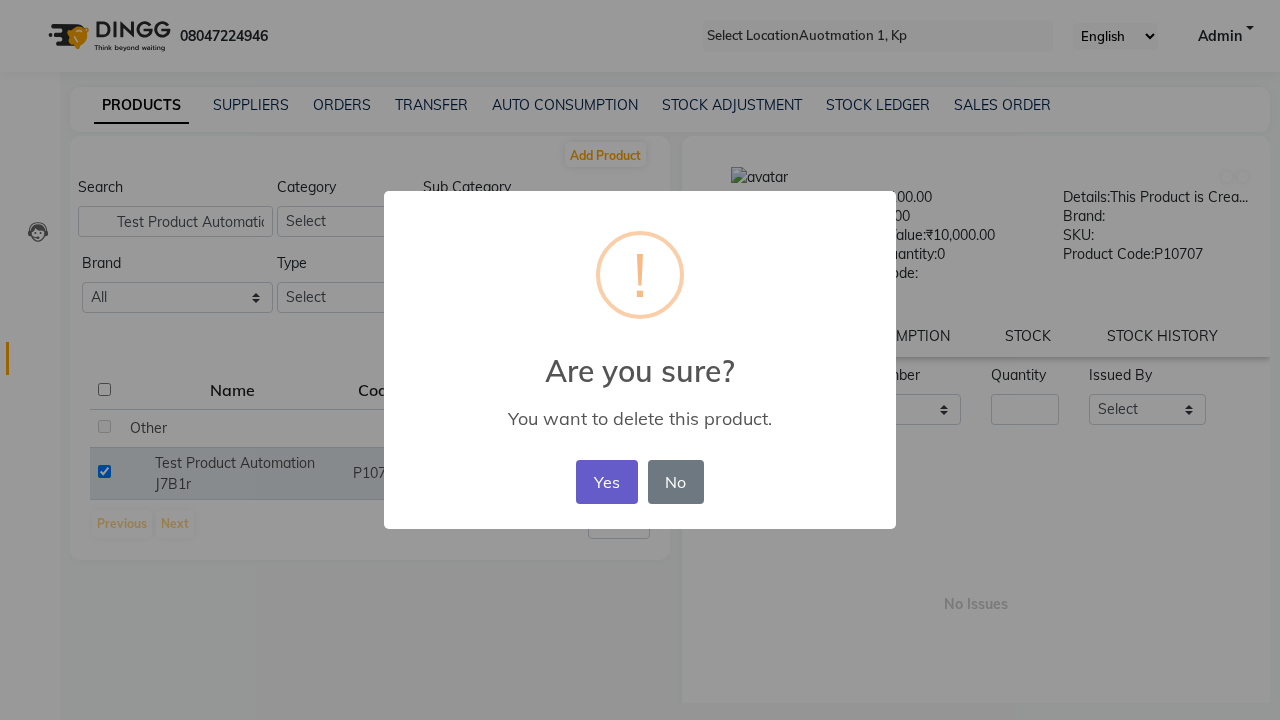 click on "Yes" at bounding box center (606, 482) 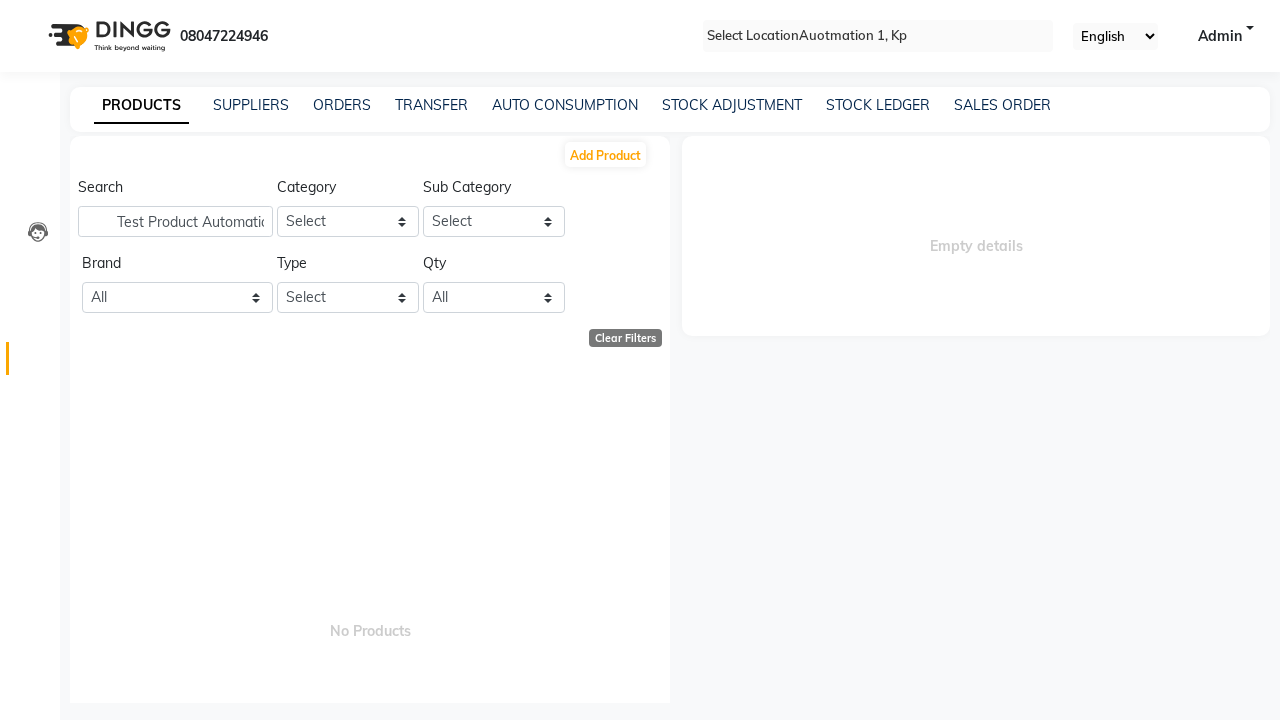 click on "Product deleted successfully!" at bounding box center (640, 764) 